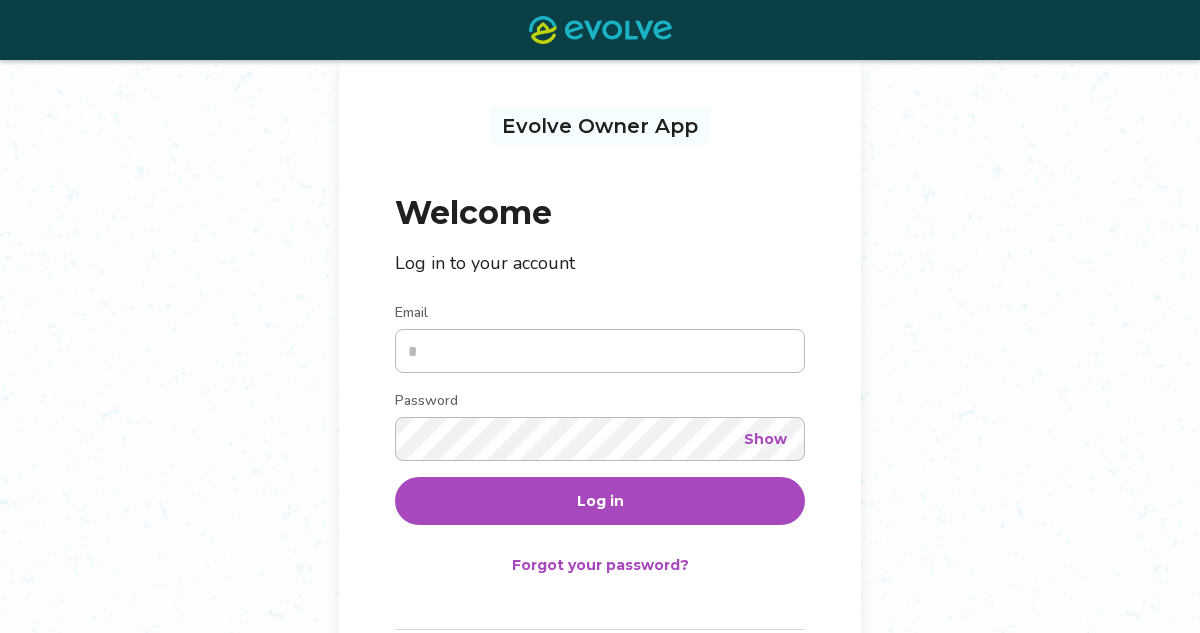 scroll, scrollTop: 103, scrollLeft: 0, axis: vertical 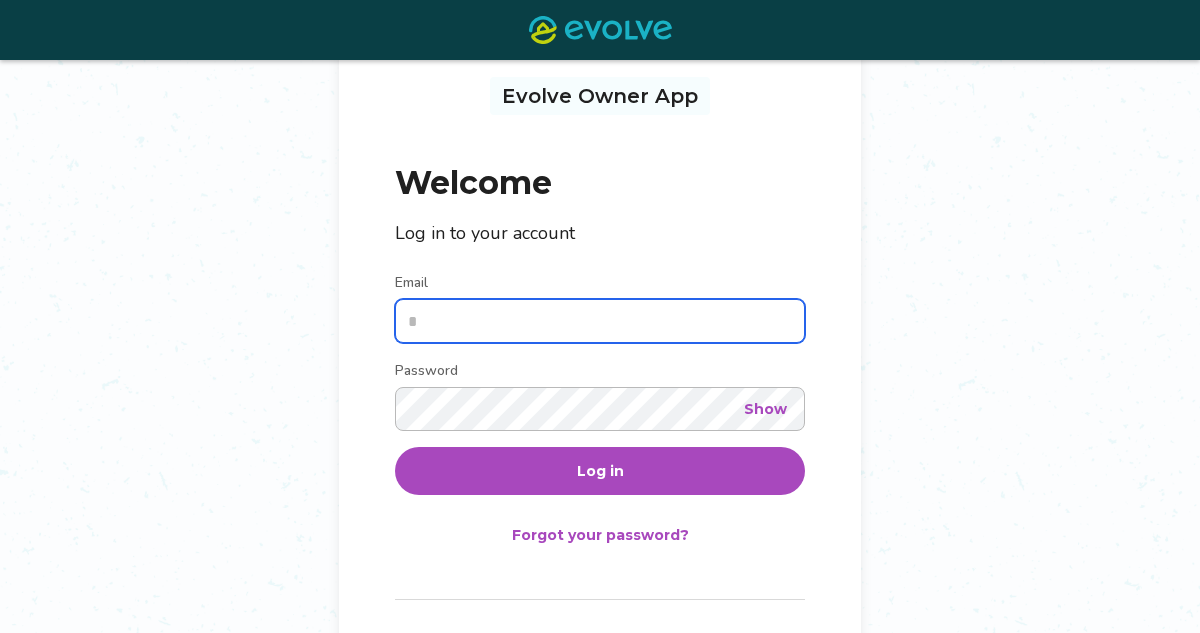 type on "**********" 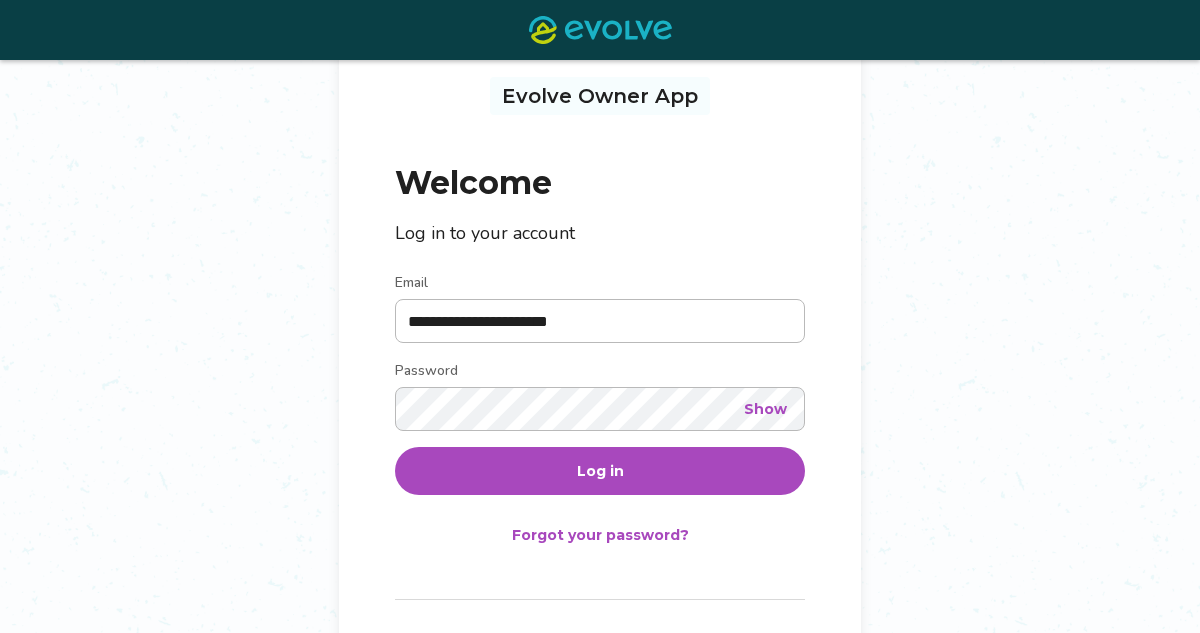 click on "Log in" at bounding box center [600, 471] 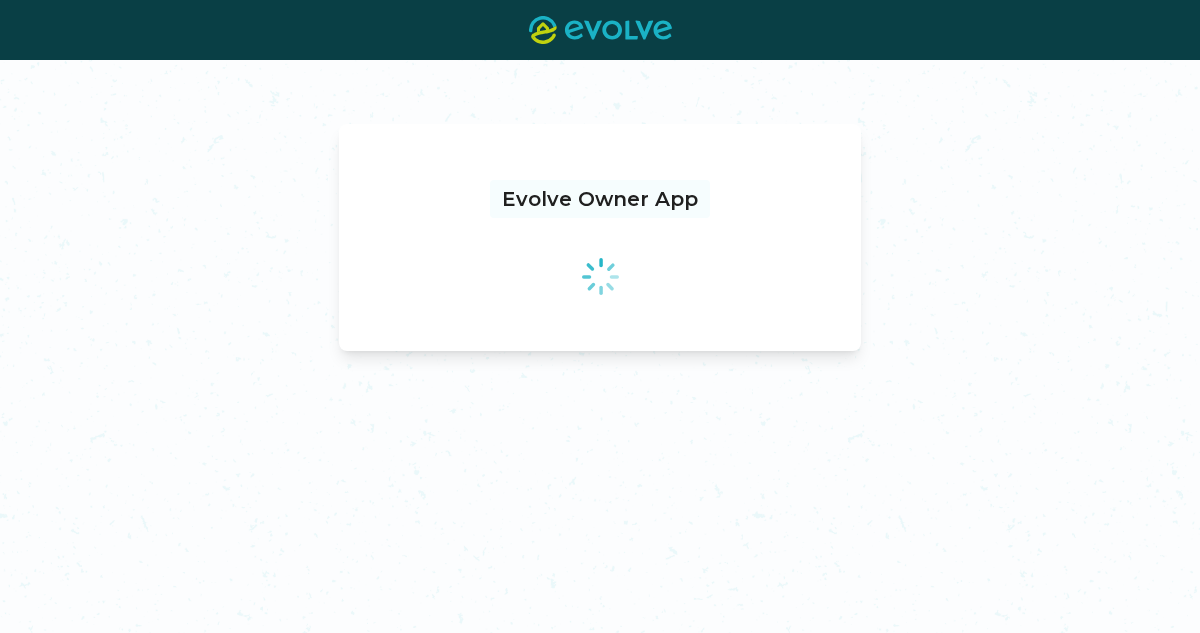 scroll, scrollTop: 0, scrollLeft: 0, axis: both 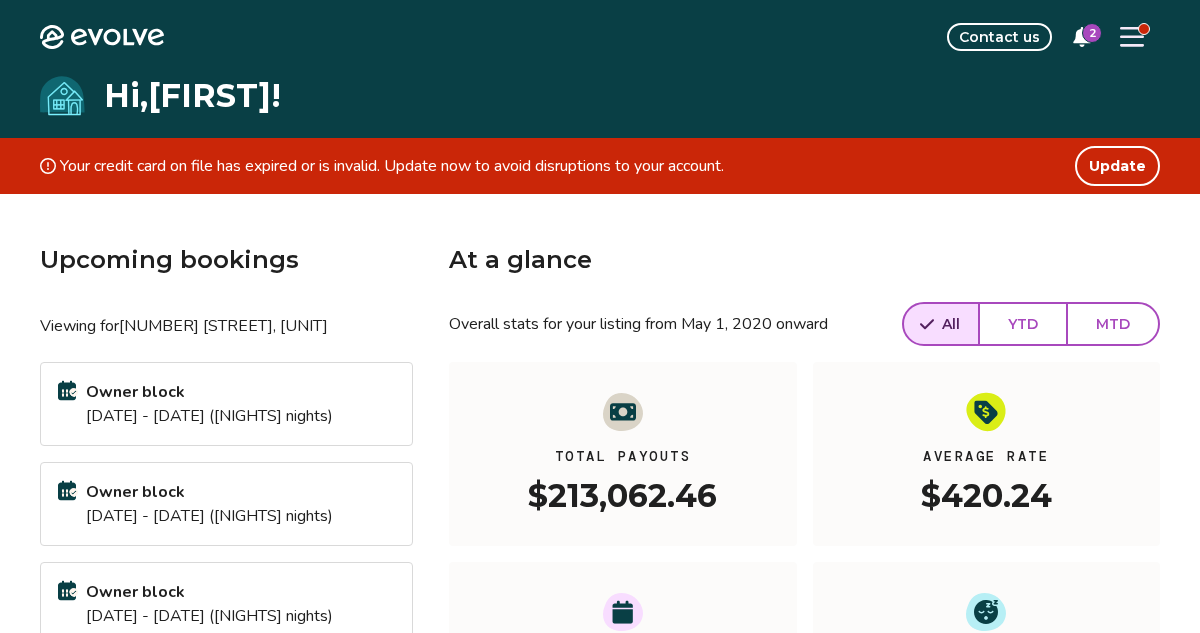 click at bounding box center [1132, 37] 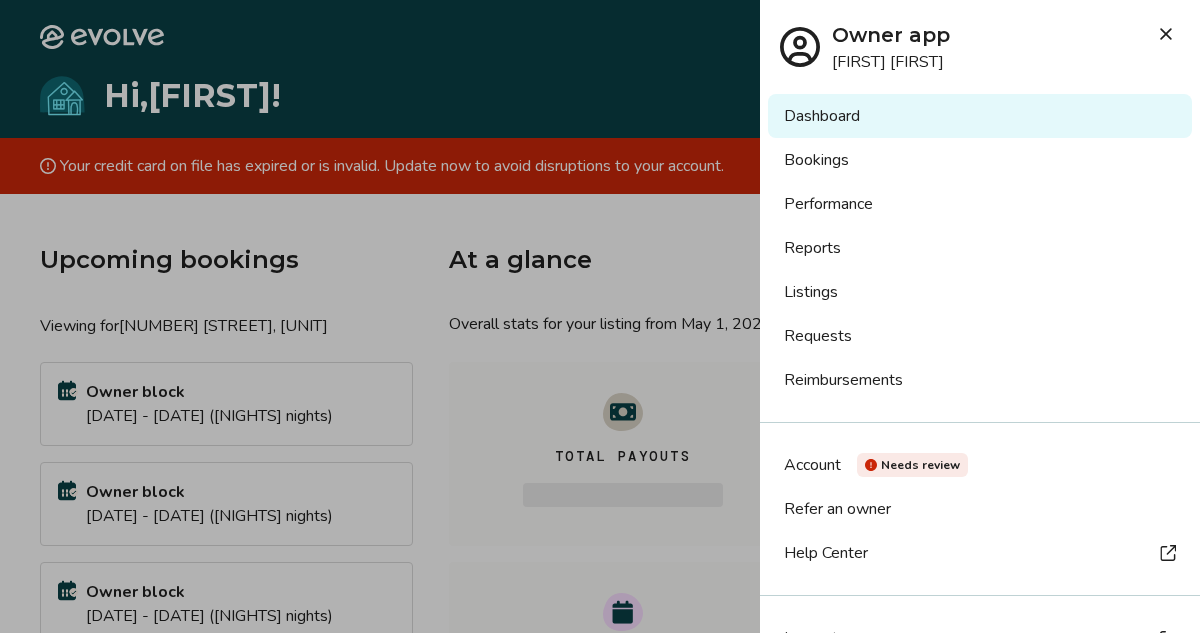 click on "Bookings" at bounding box center [980, 160] 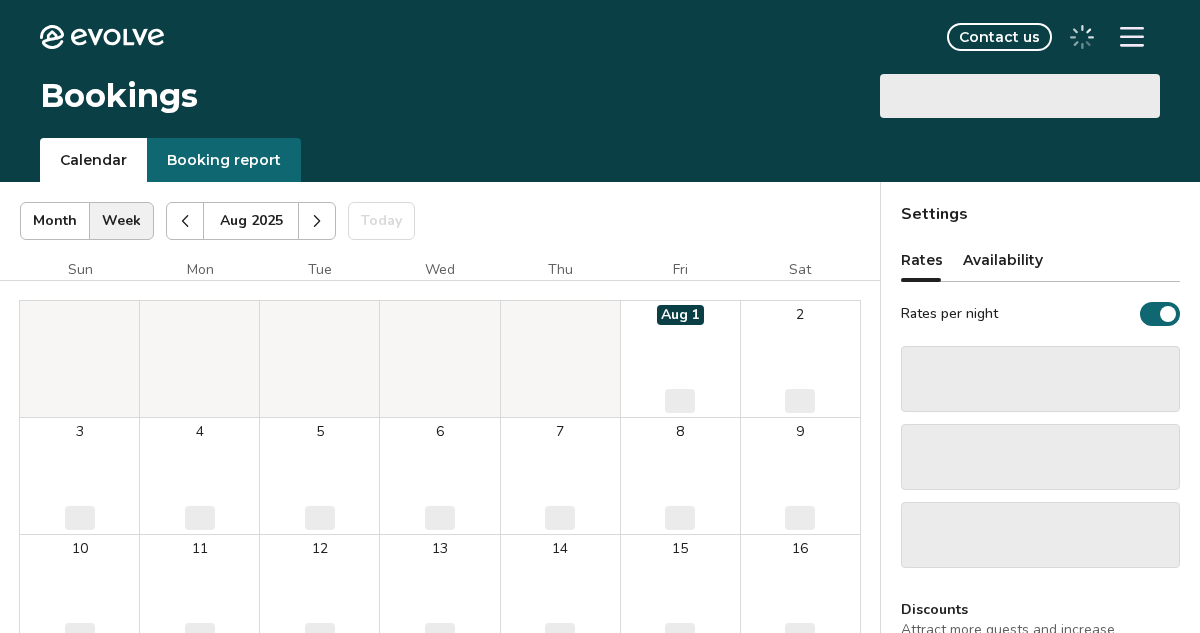 scroll, scrollTop: 0, scrollLeft: 0, axis: both 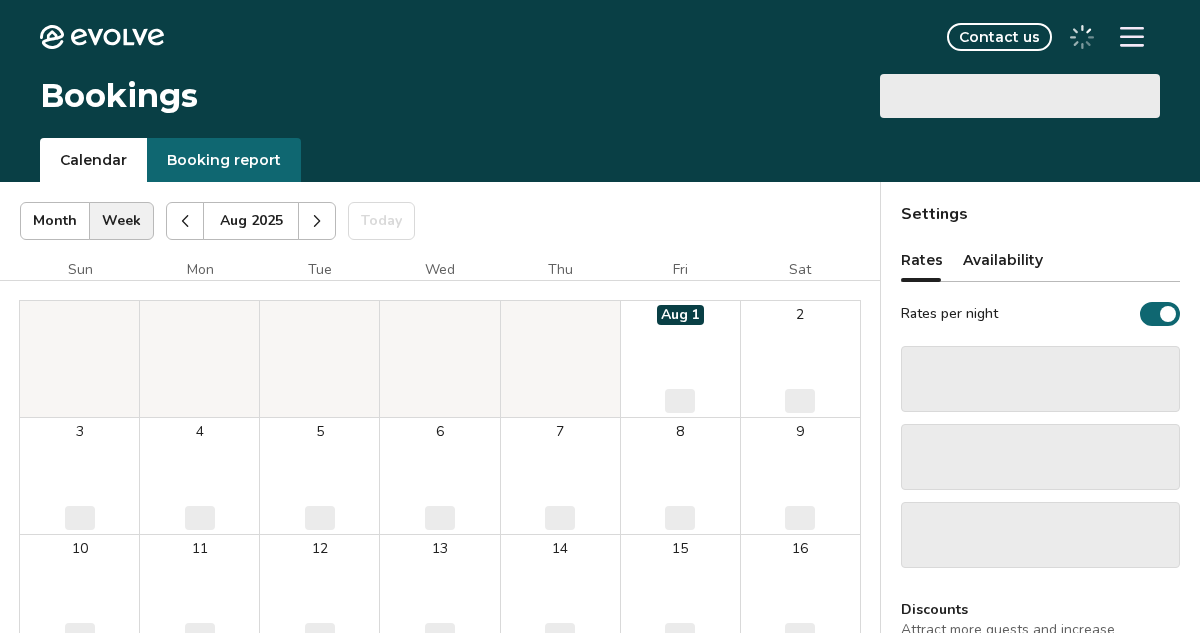 click at bounding box center (185, 221) 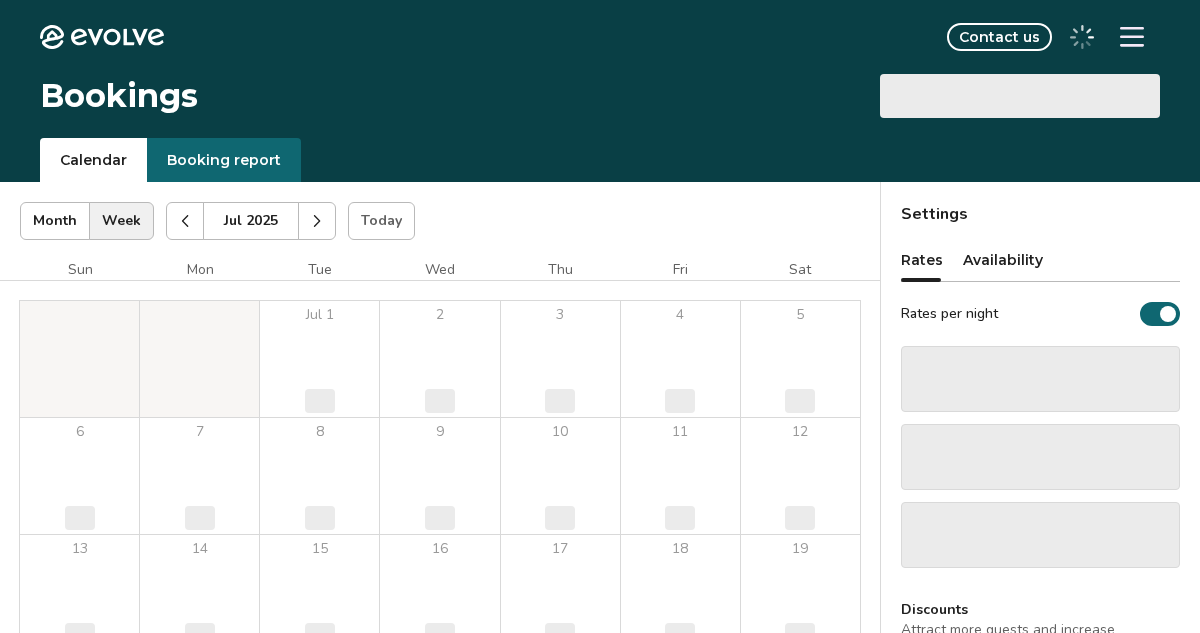 click at bounding box center [185, 221] 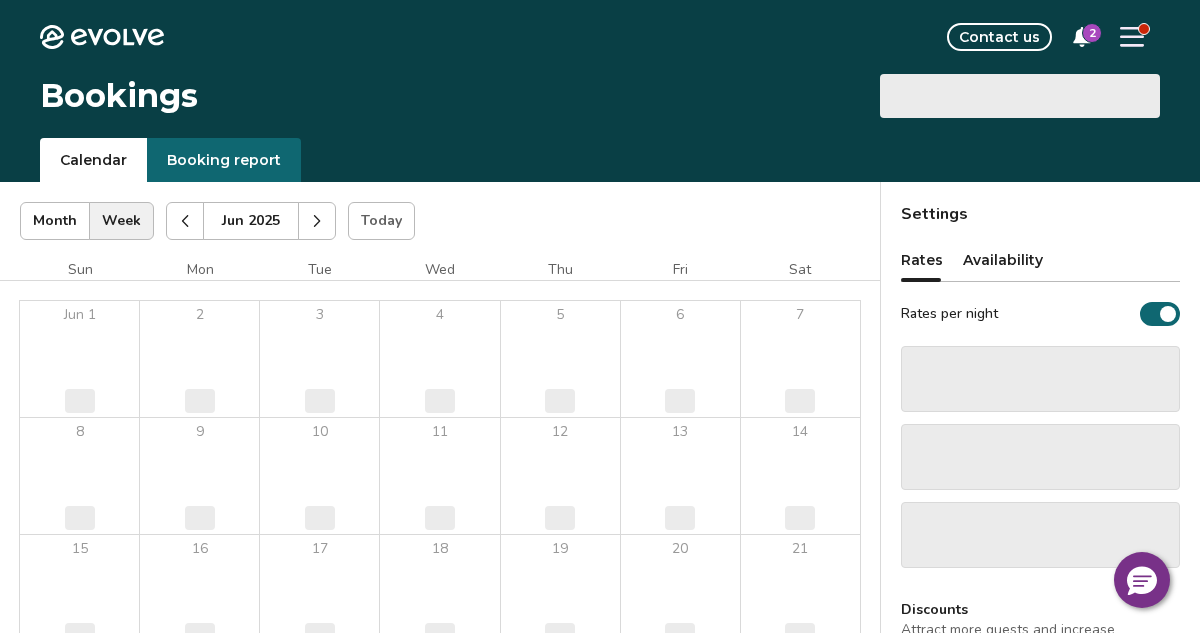 click at bounding box center [185, 221] 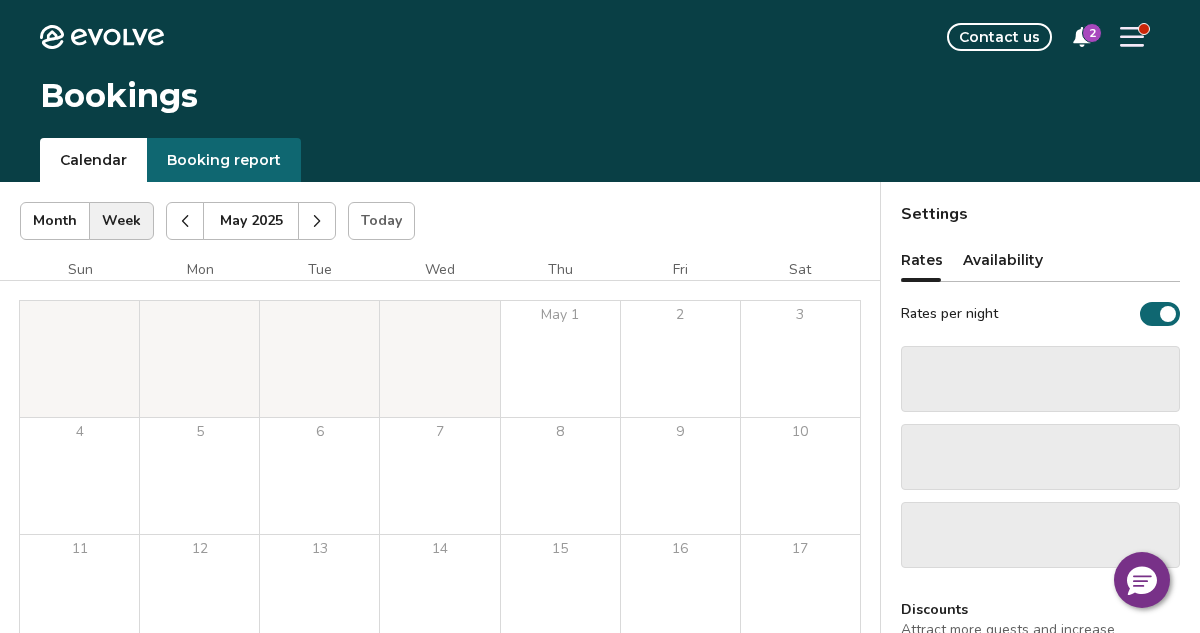 click at bounding box center (185, 221) 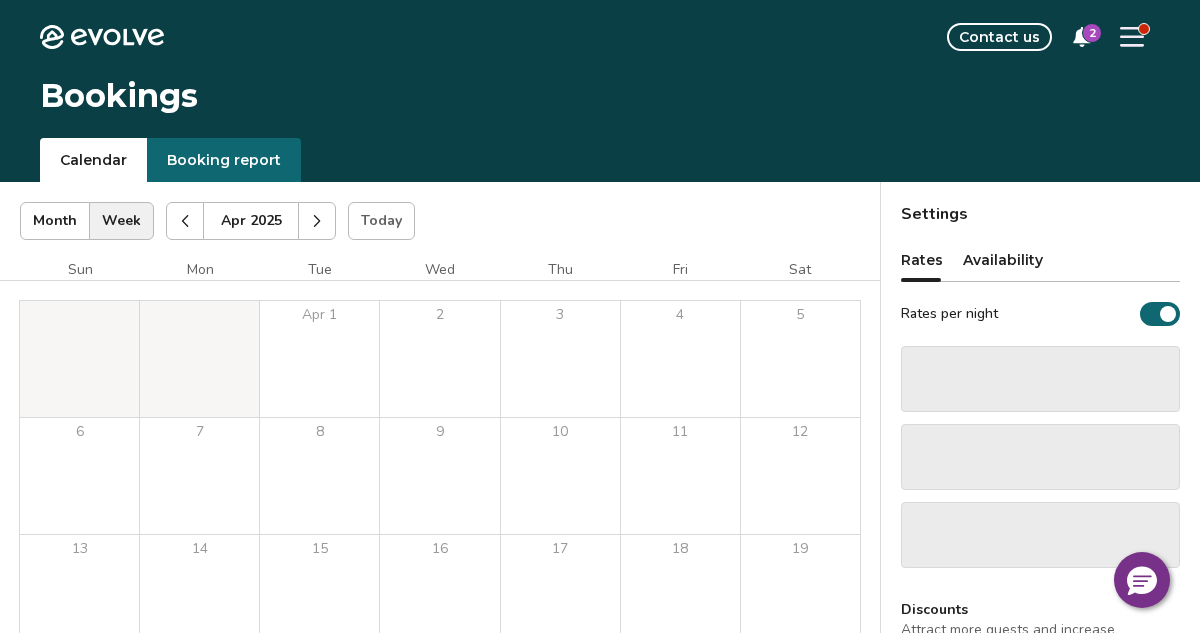 click at bounding box center (185, 221) 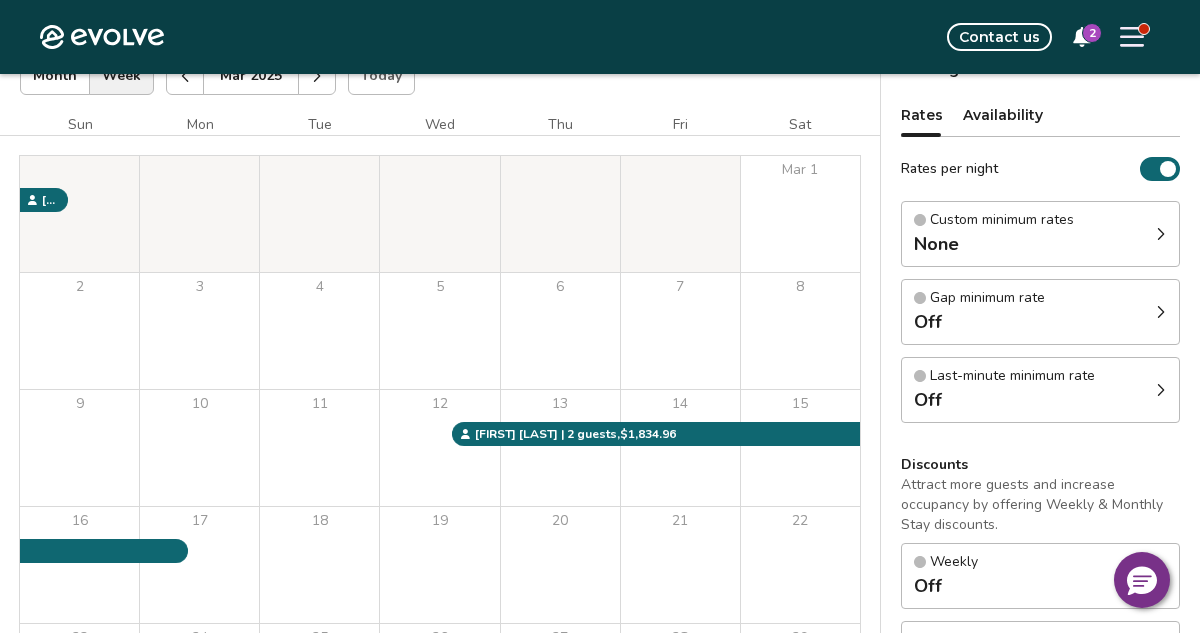 scroll, scrollTop: 0, scrollLeft: 0, axis: both 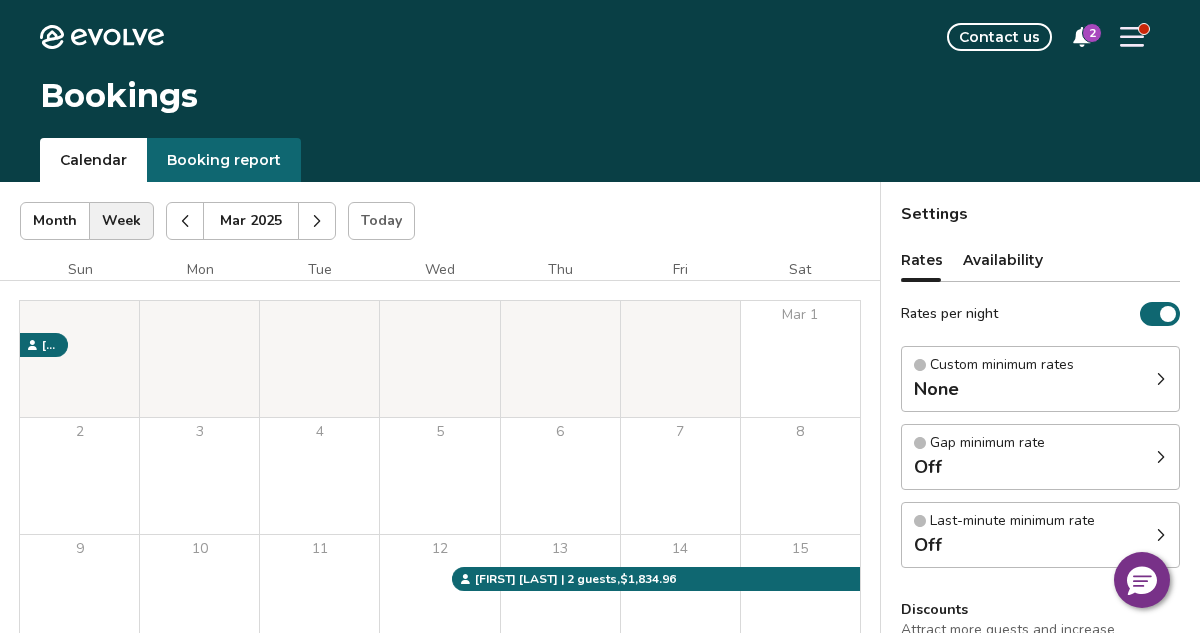 click 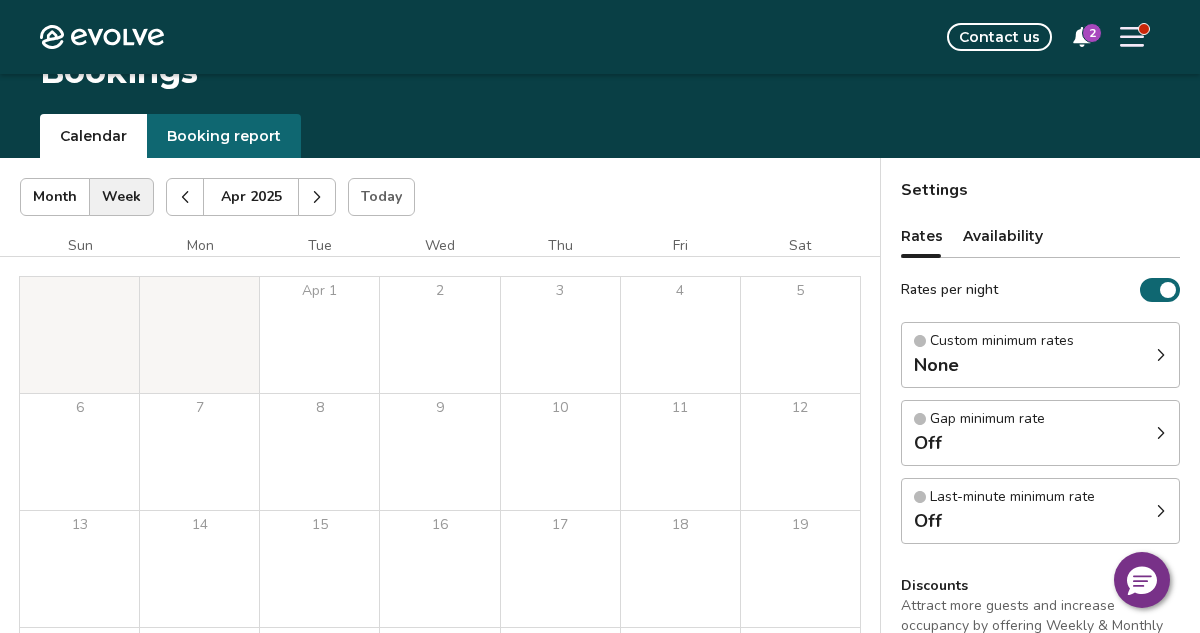 scroll, scrollTop: 0, scrollLeft: 0, axis: both 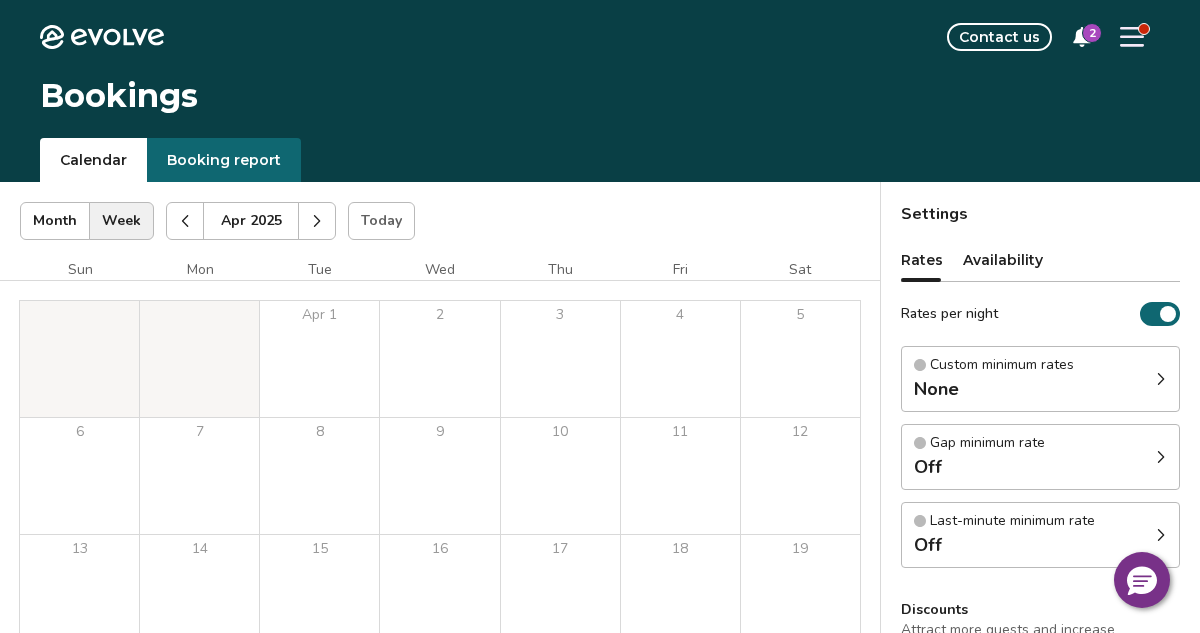 click 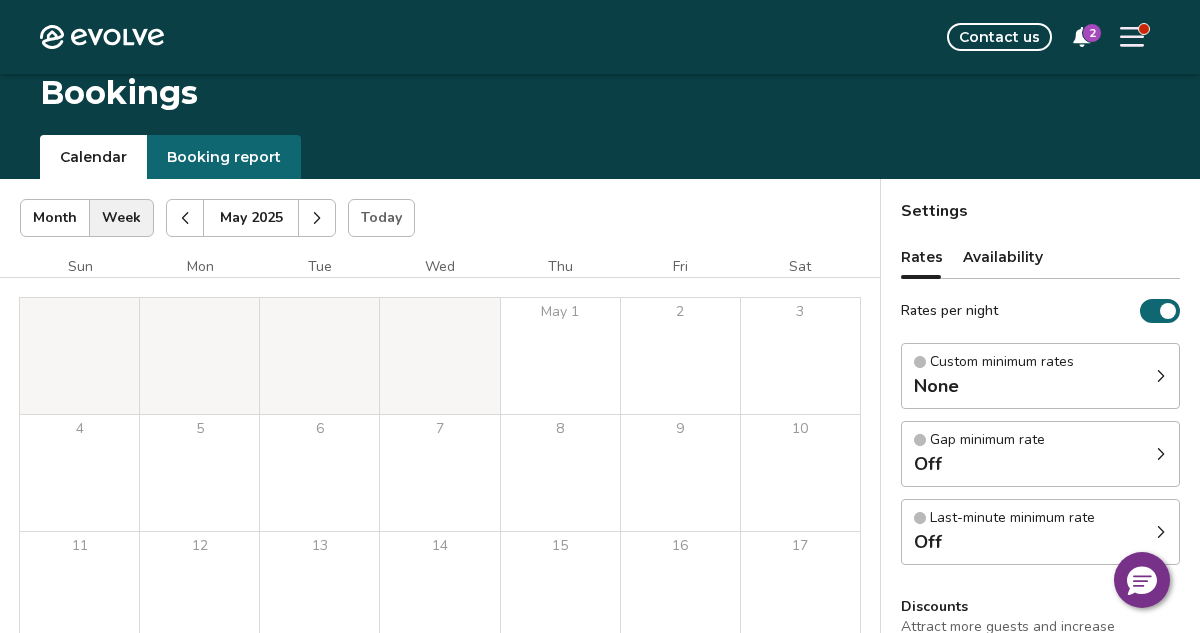 scroll, scrollTop: 0, scrollLeft: 0, axis: both 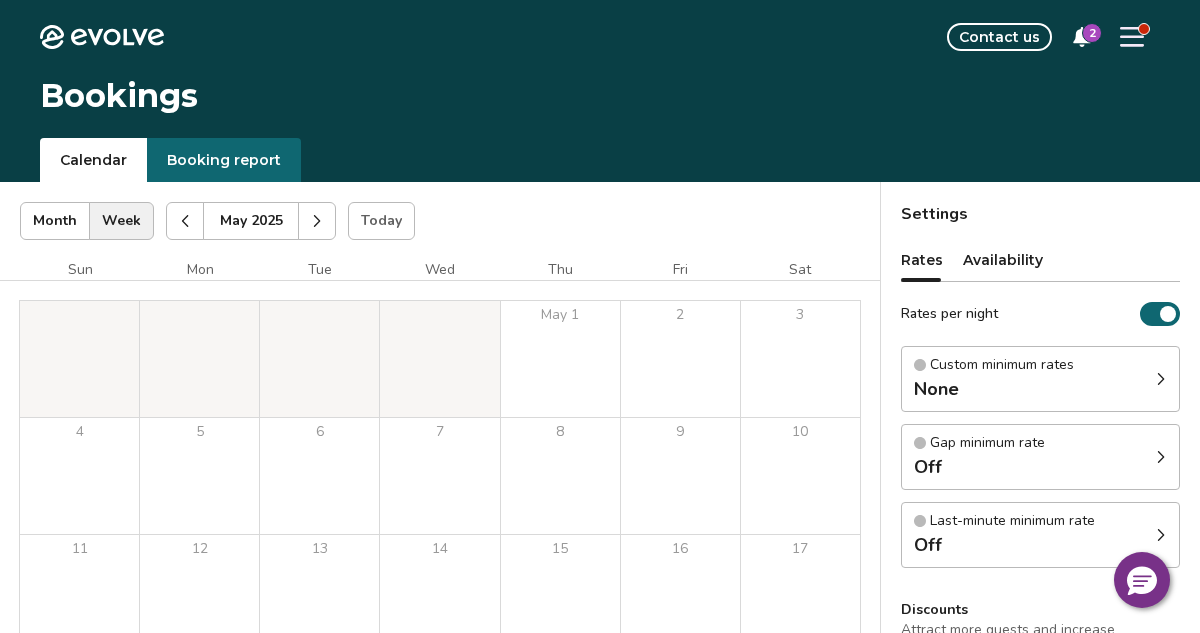click 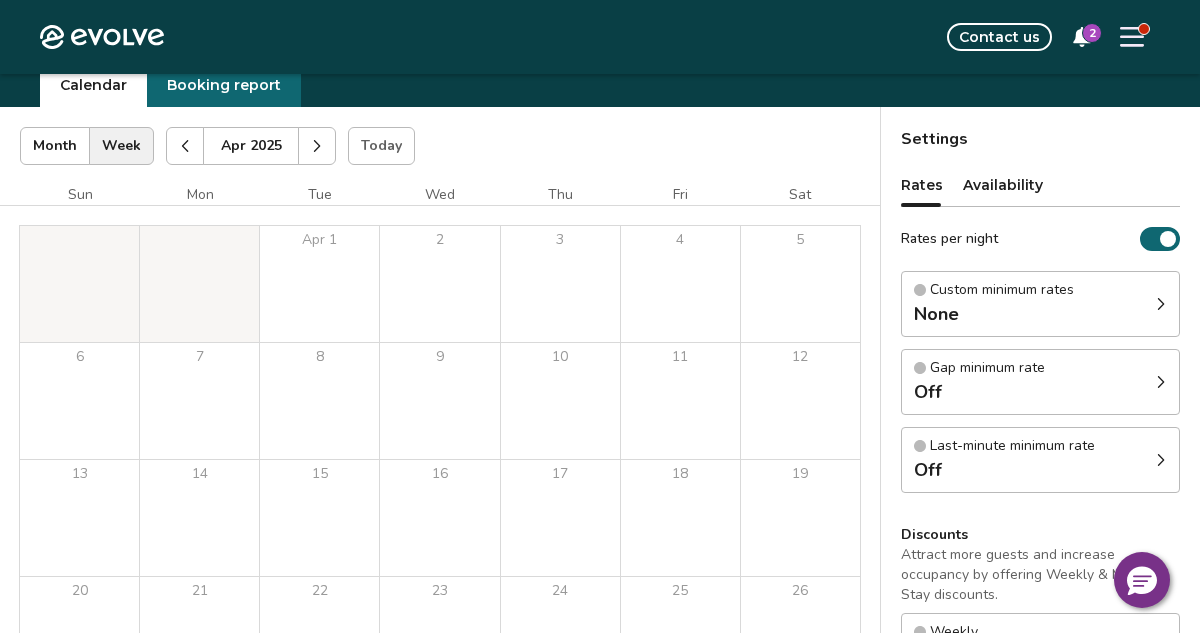 scroll, scrollTop: 66, scrollLeft: 0, axis: vertical 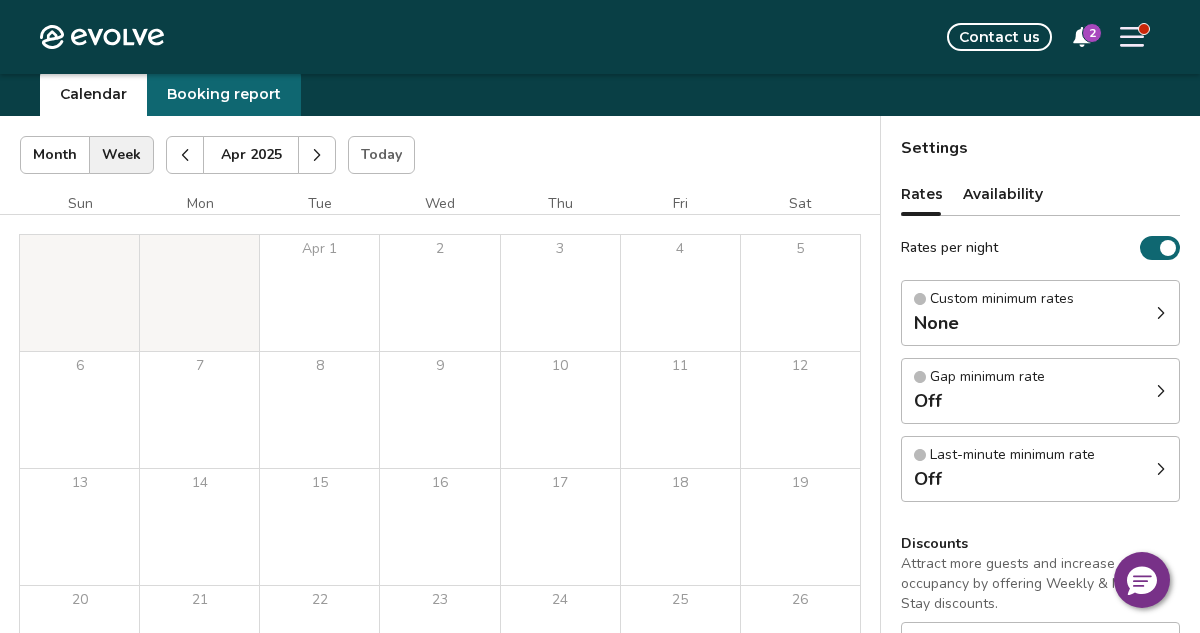 click 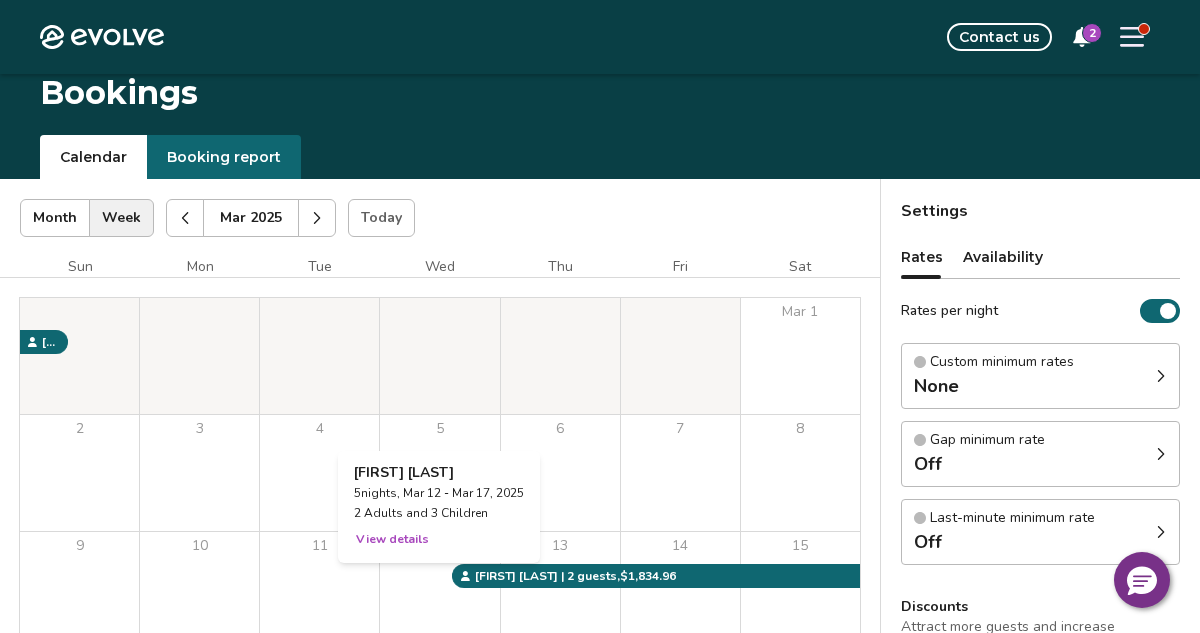 scroll, scrollTop: 4, scrollLeft: 0, axis: vertical 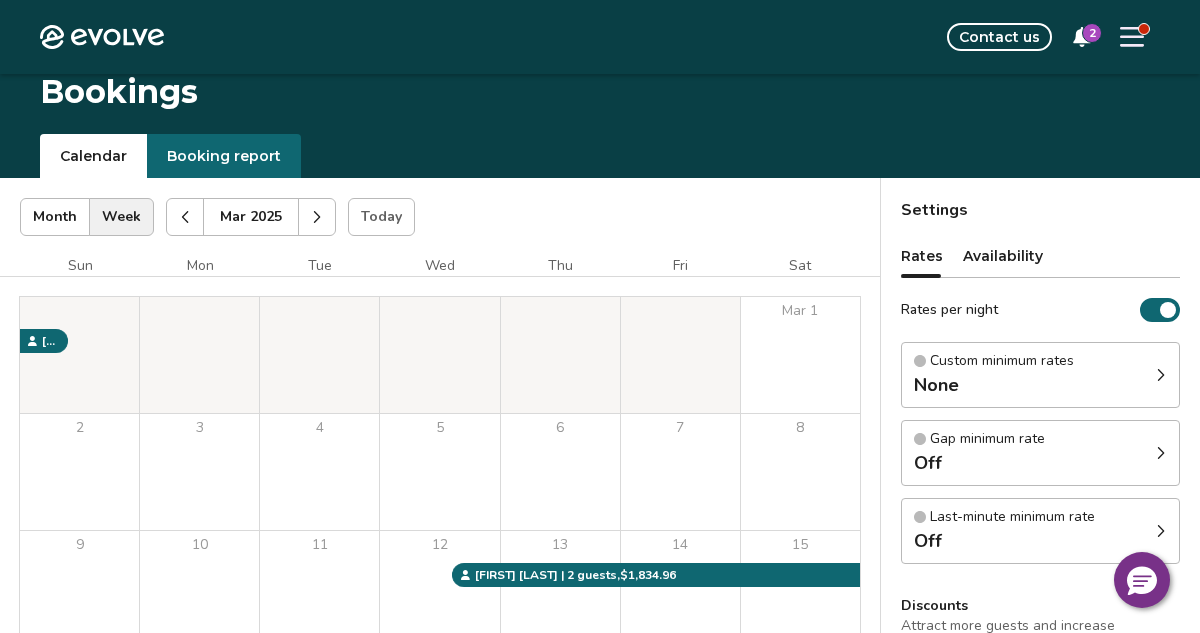 click at bounding box center (317, 217) 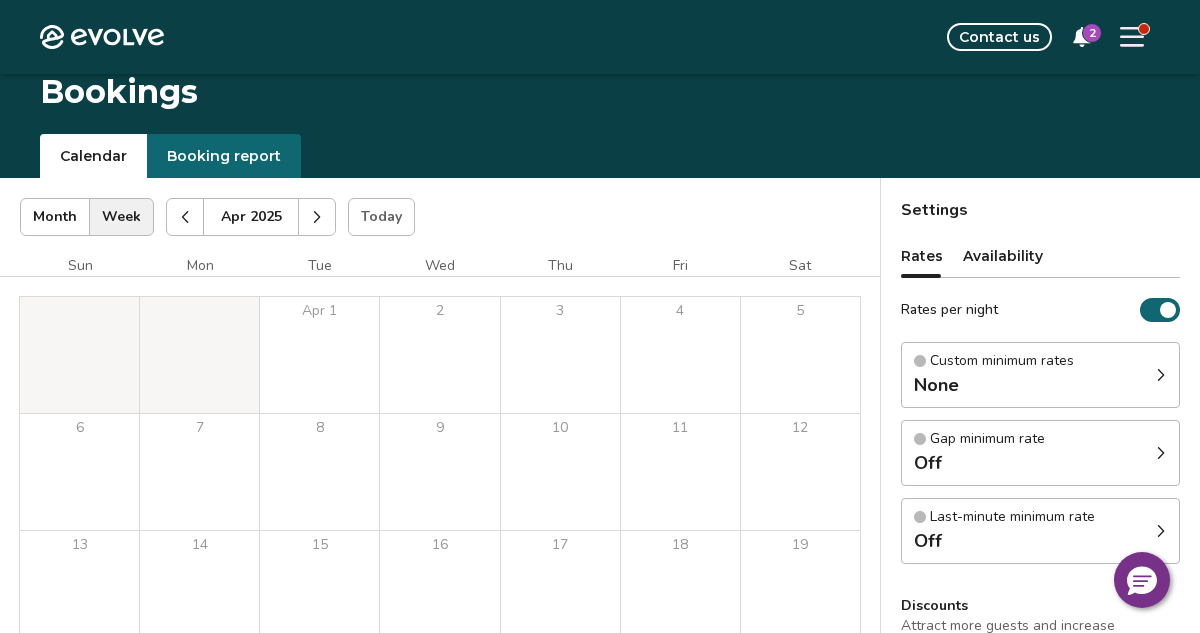click at bounding box center [317, 217] 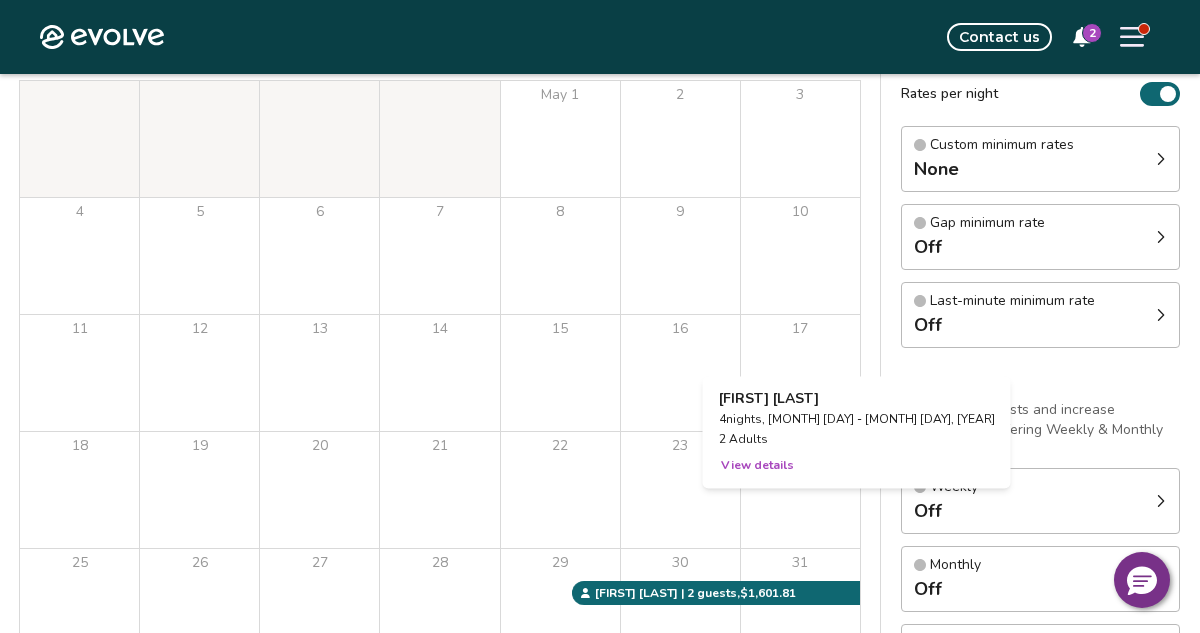 scroll, scrollTop: 102, scrollLeft: 0, axis: vertical 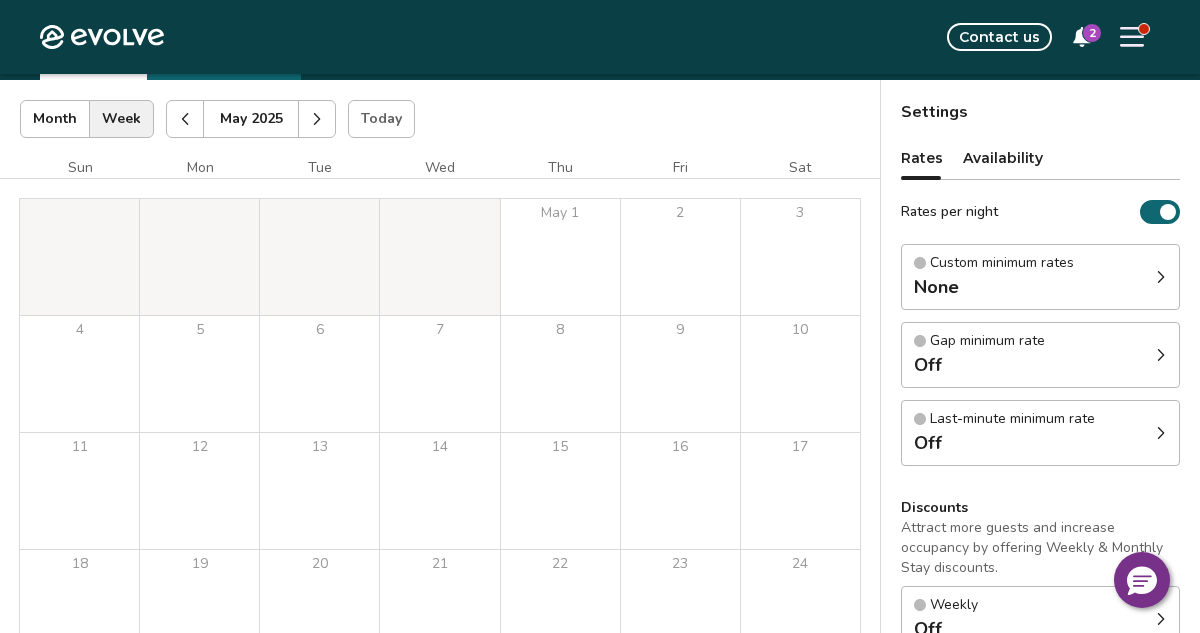 click 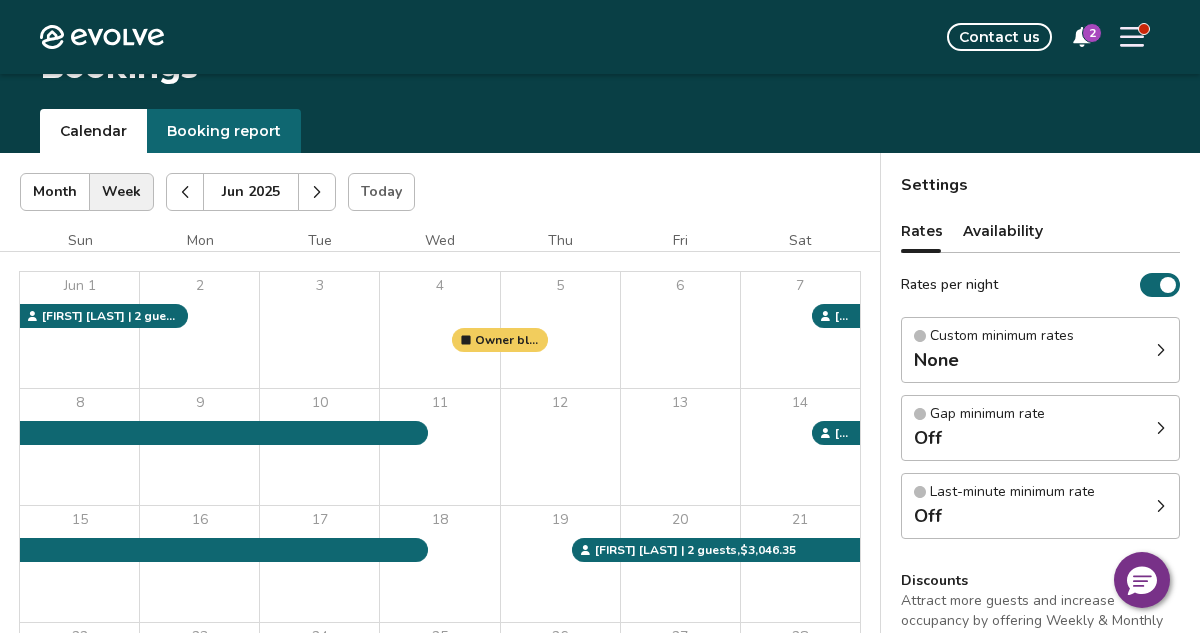 scroll, scrollTop: 26, scrollLeft: 0, axis: vertical 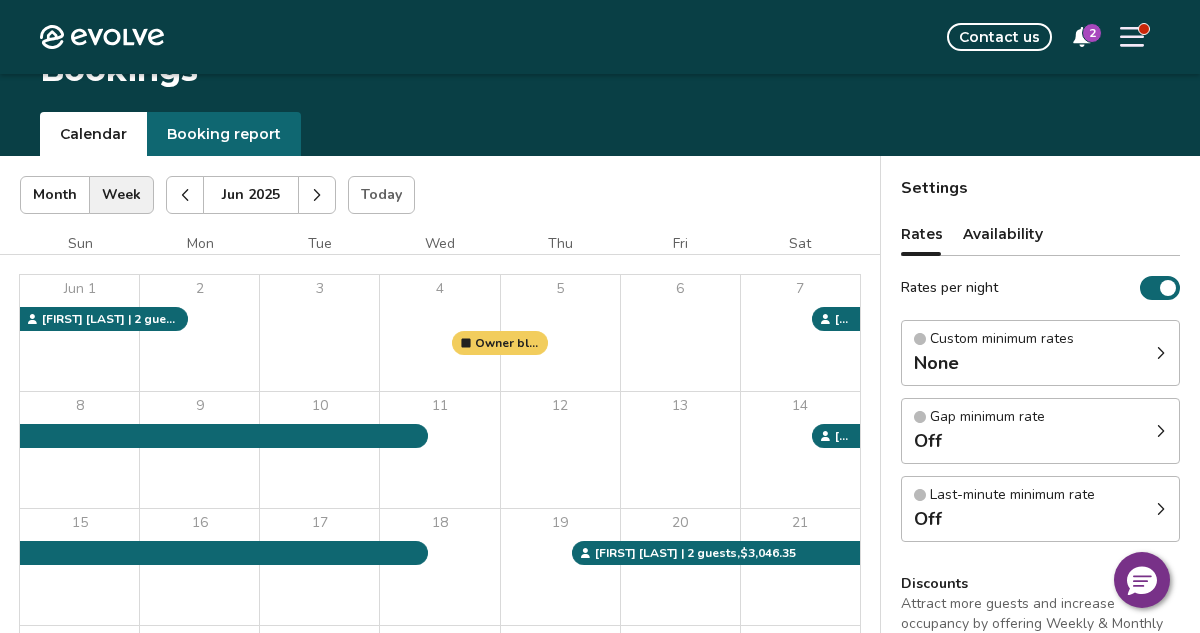 click at bounding box center [185, 195] 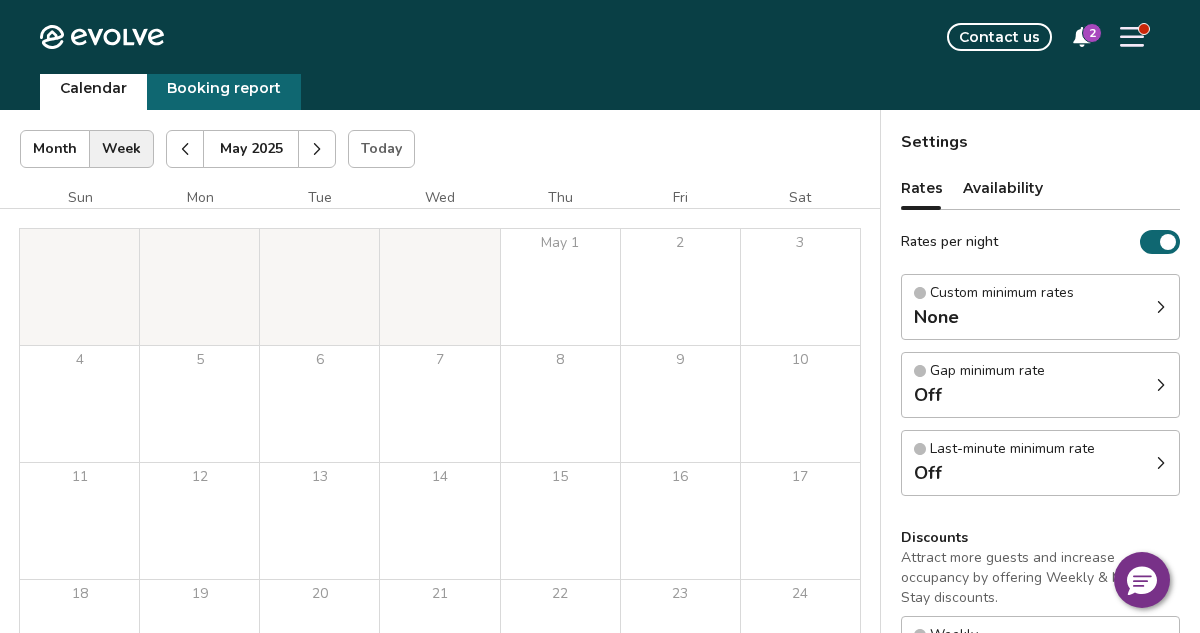 scroll, scrollTop: 0, scrollLeft: 0, axis: both 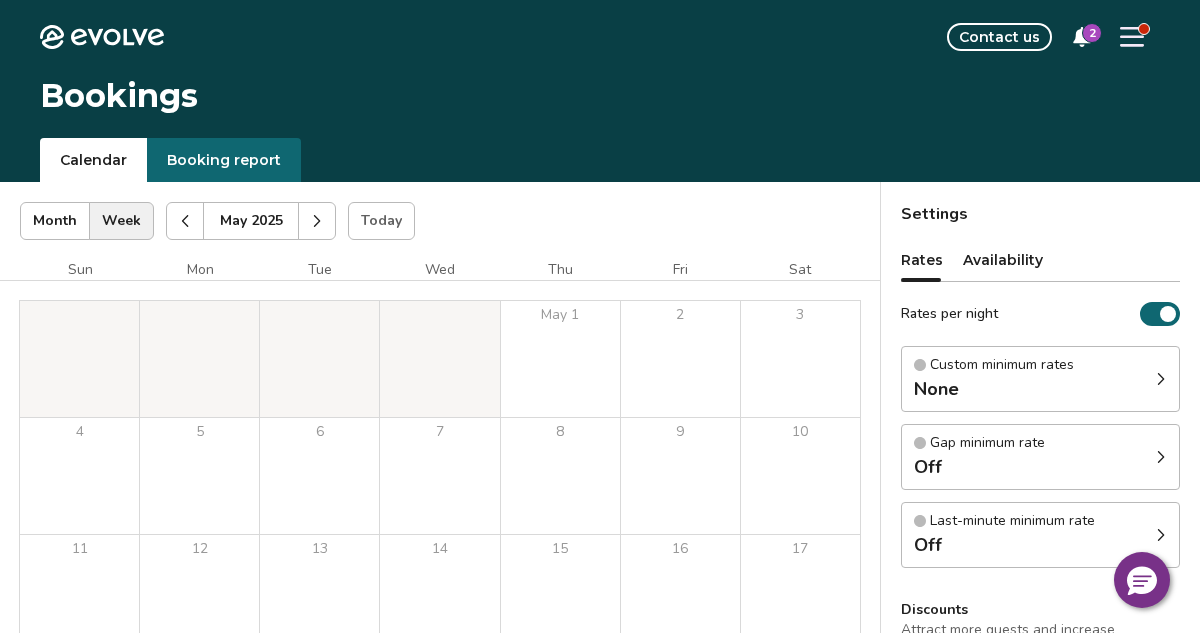 click 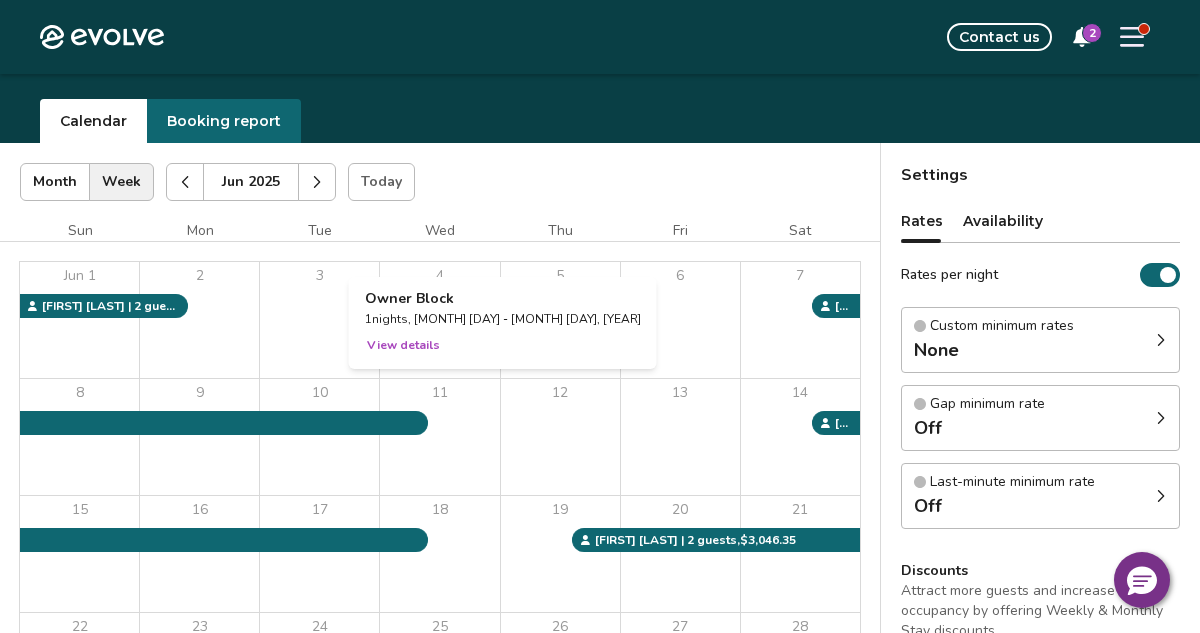 scroll, scrollTop: 0, scrollLeft: 0, axis: both 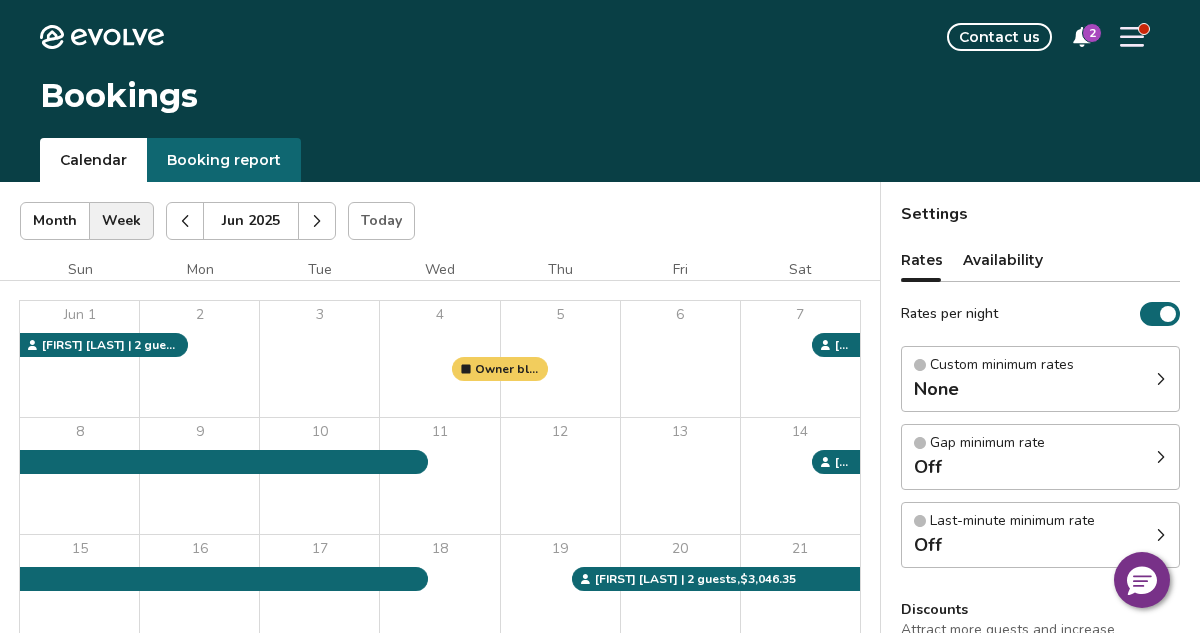 click at bounding box center (317, 221) 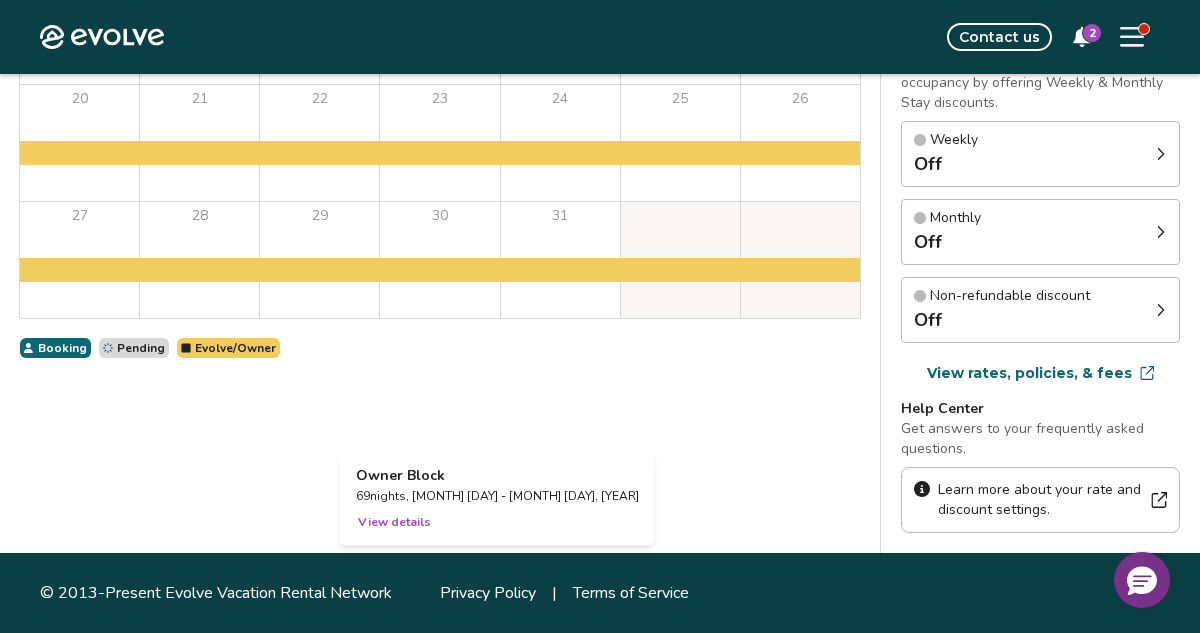 scroll, scrollTop: 0, scrollLeft: 0, axis: both 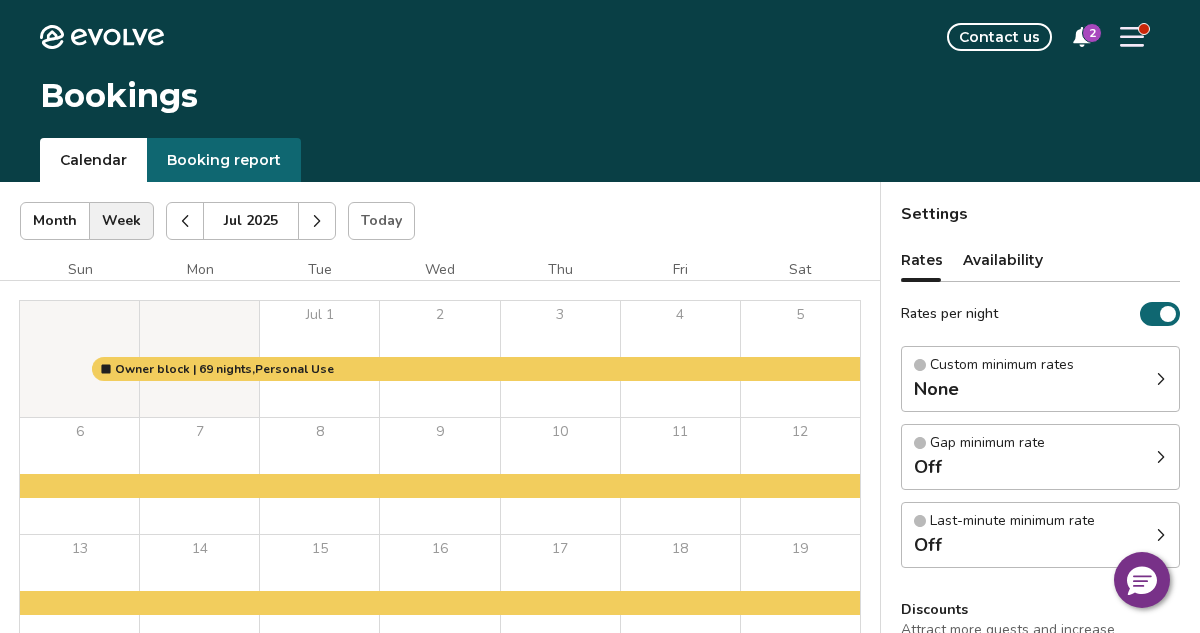 click at bounding box center (317, 221) 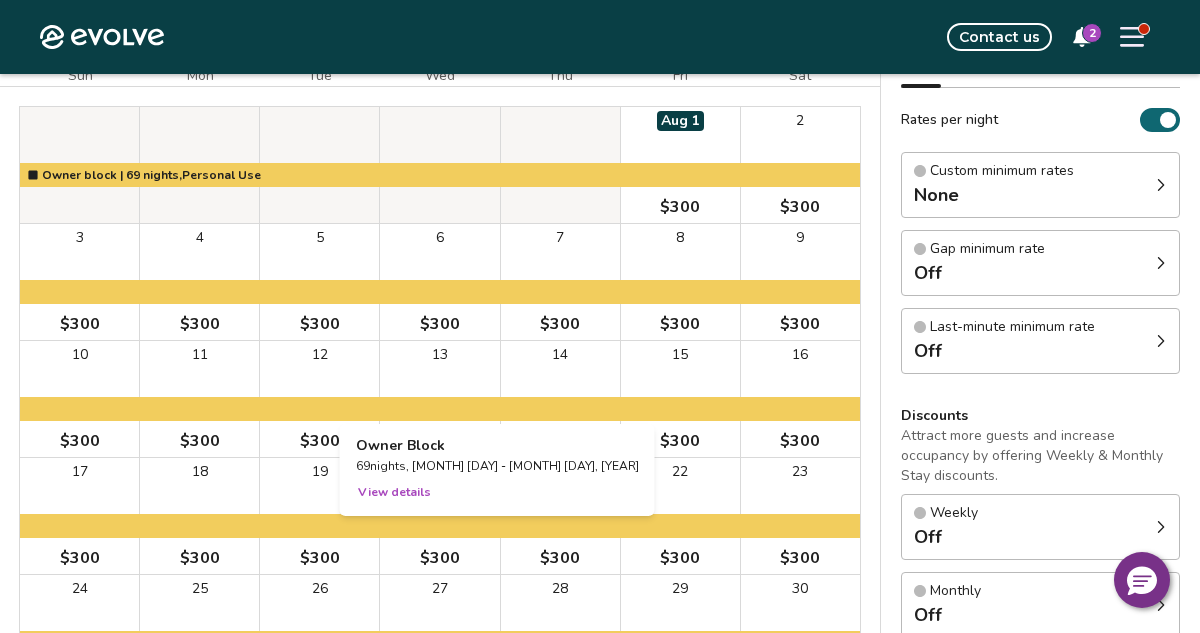 scroll, scrollTop: 195, scrollLeft: 0, axis: vertical 